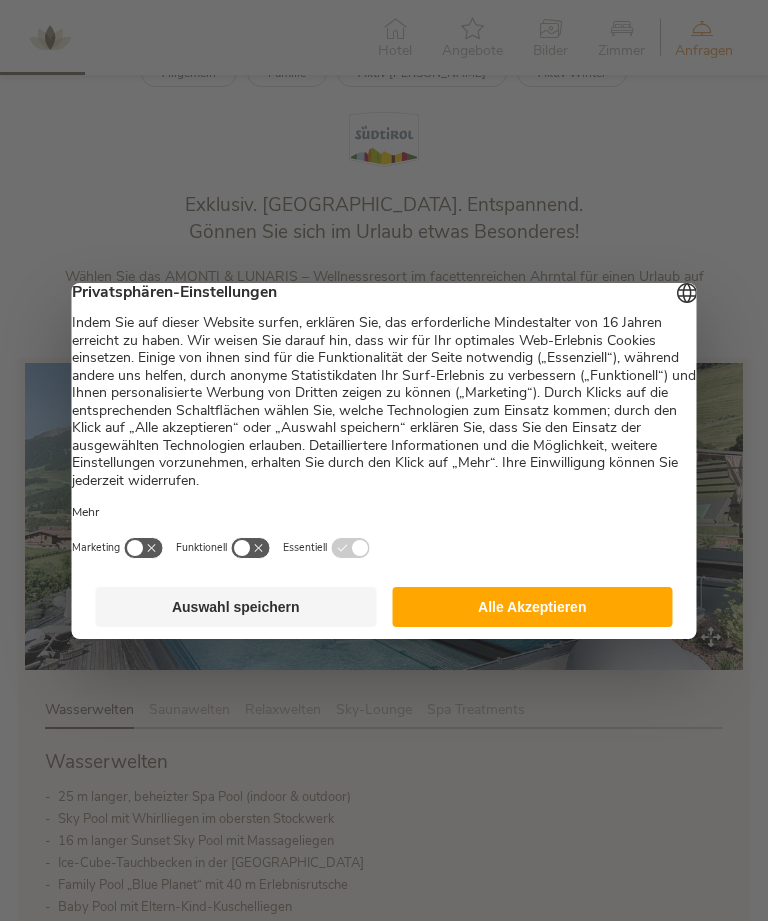 click on "Alle Akzeptieren" at bounding box center [532, 607] 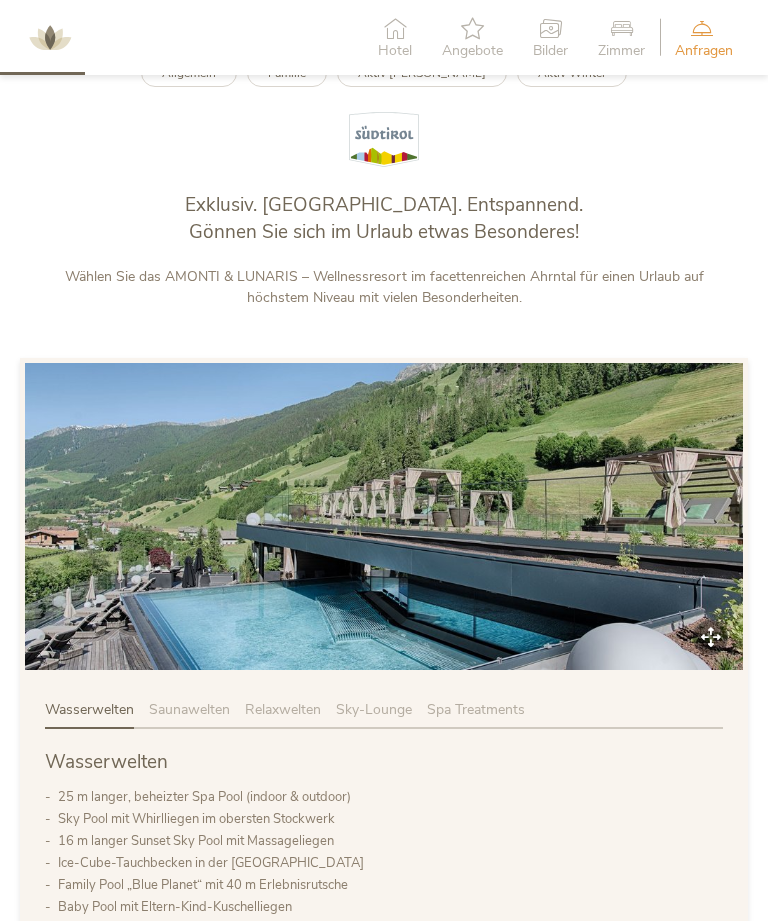 scroll, scrollTop: 641, scrollLeft: 0, axis: vertical 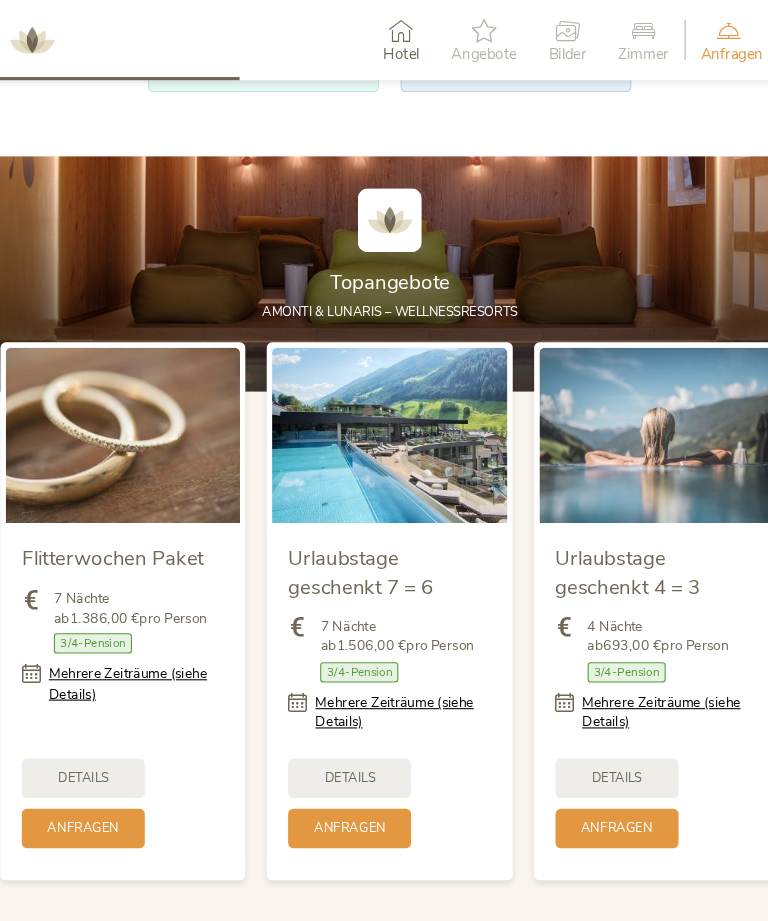 click on "Details" at bounding box center (346, 727) 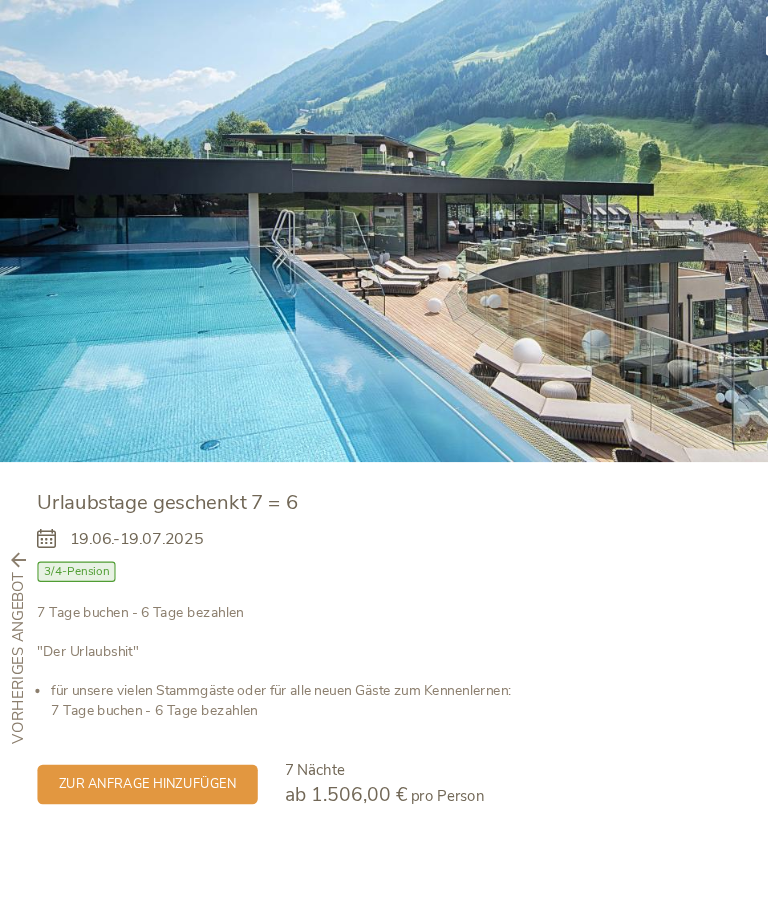 scroll, scrollTop: 753, scrollLeft: 0, axis: vertical 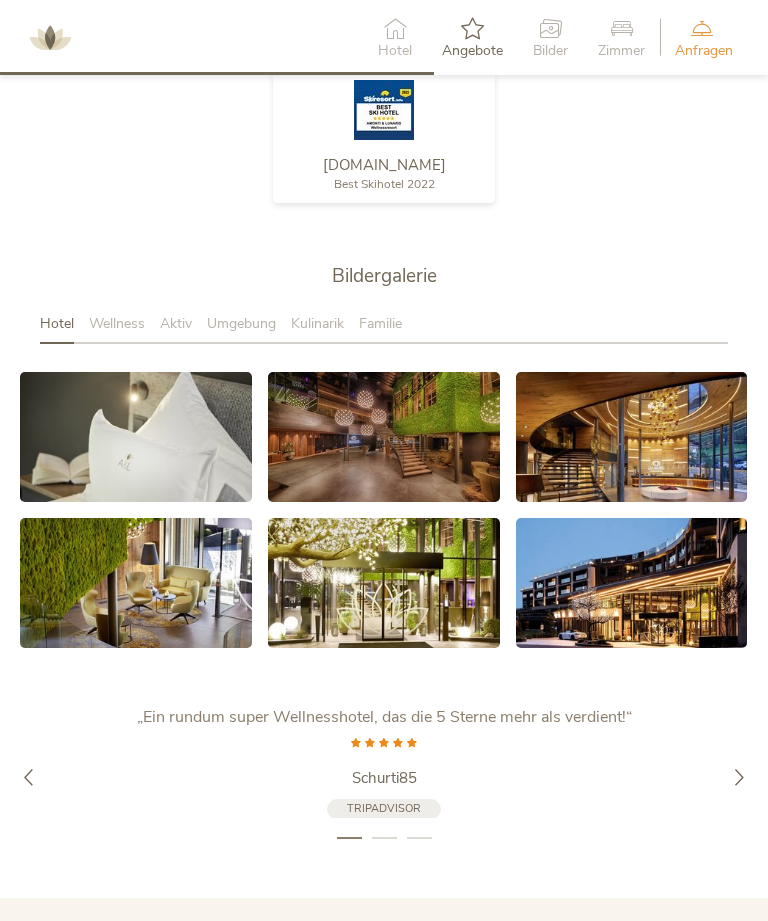 click on "Wellness" at bounding box center [117, 323] 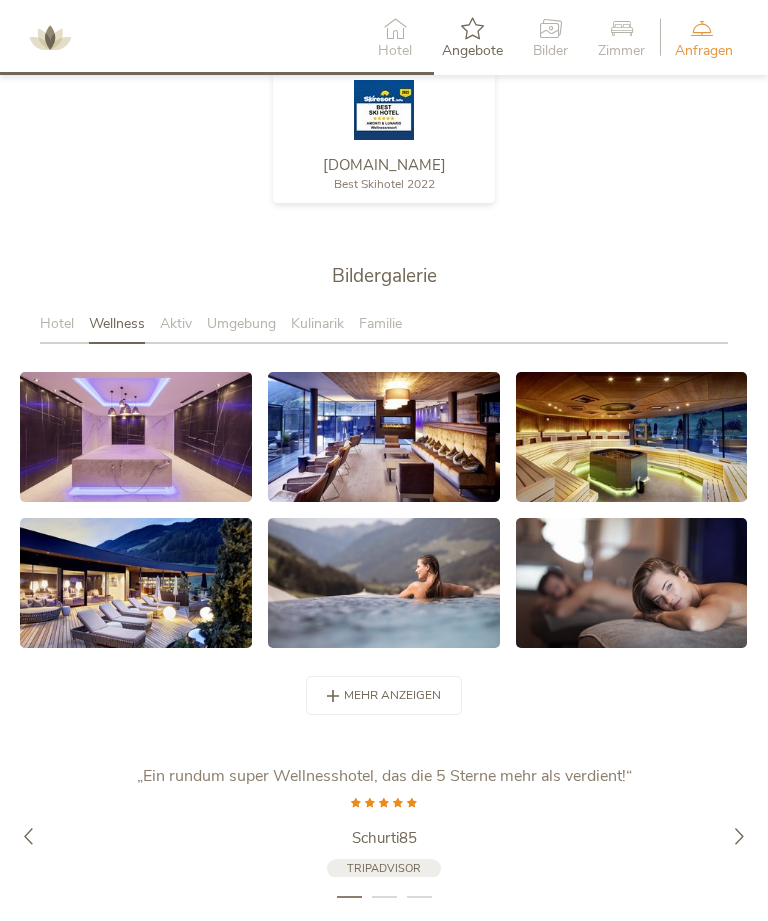 click on "mehr anzeigen" at bounding box center [392, 695] 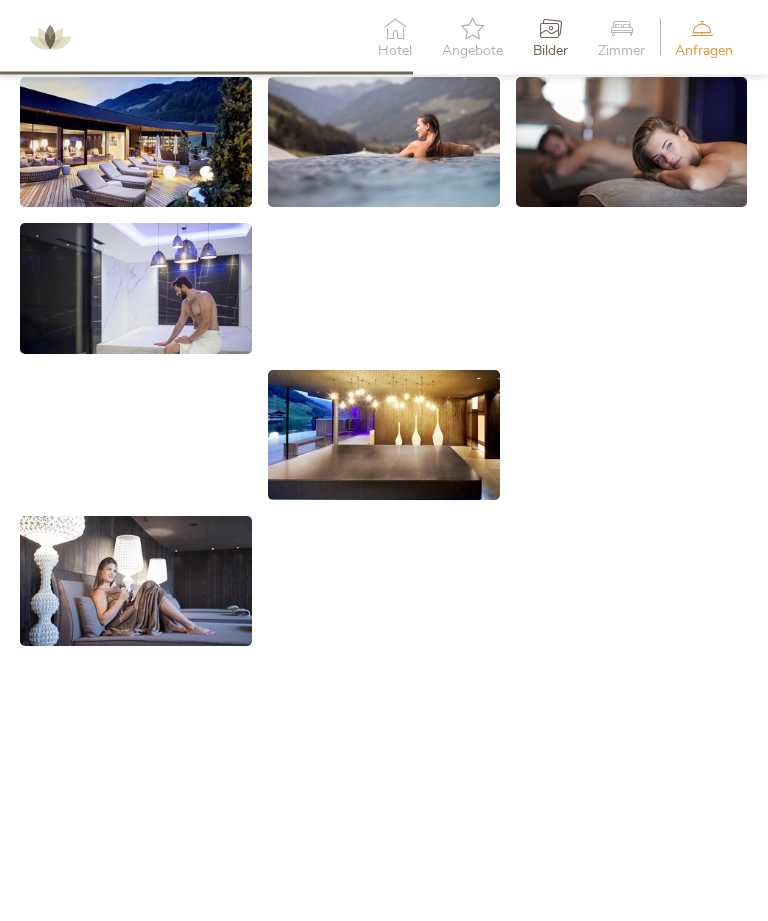 scroll, scrollTop: 3273, scrollLeft: 0, axis: vertical 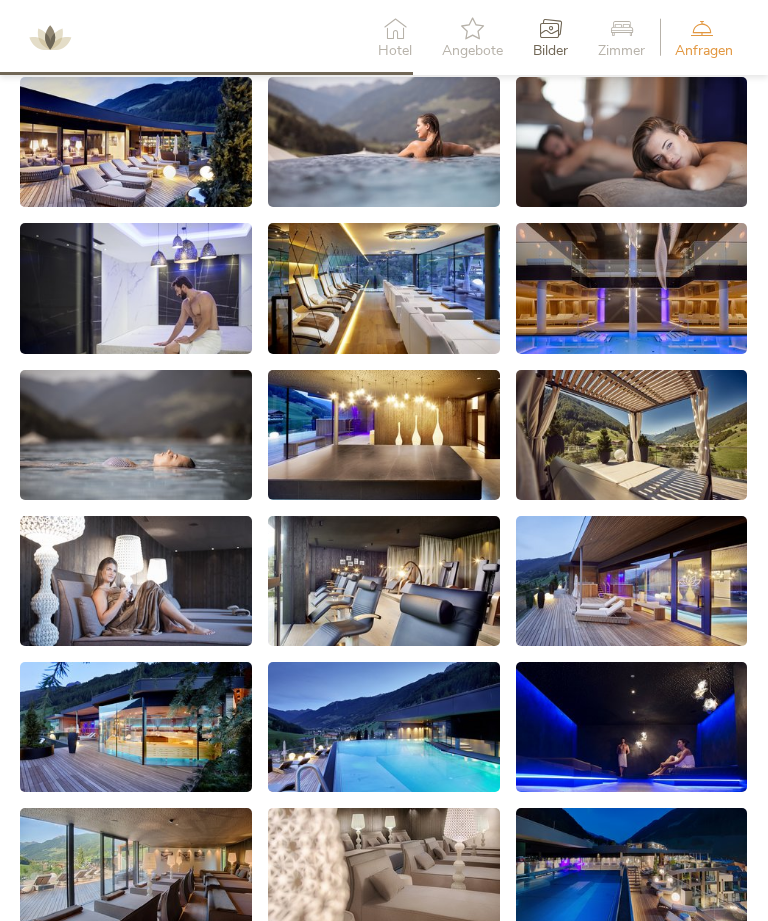 click at bounding box center [136, 727] 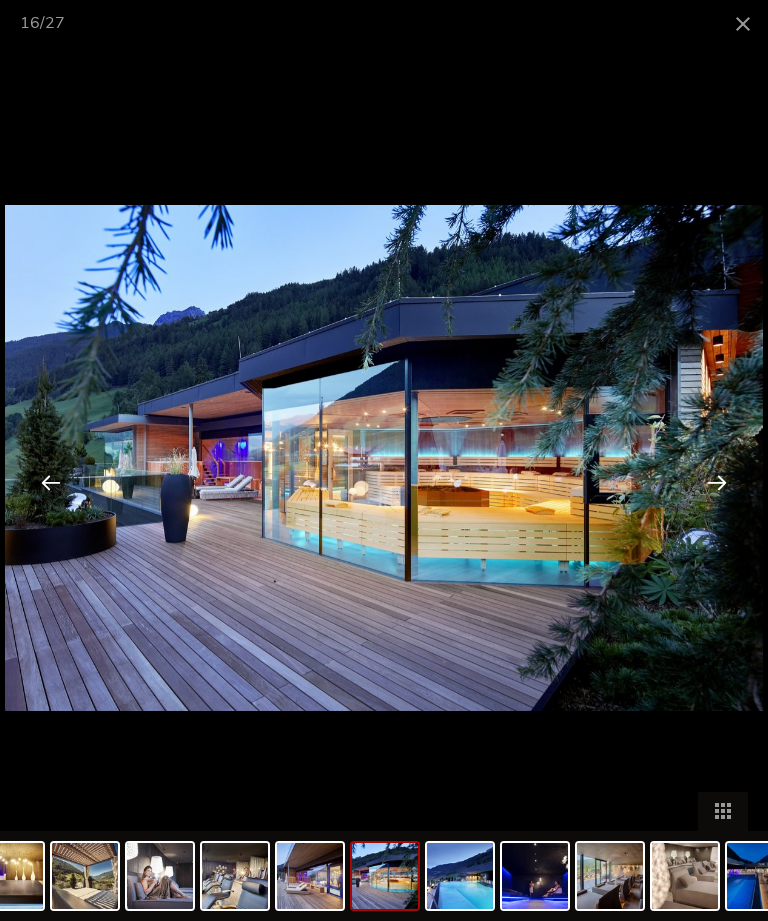 click at bounding box center (717, 482) 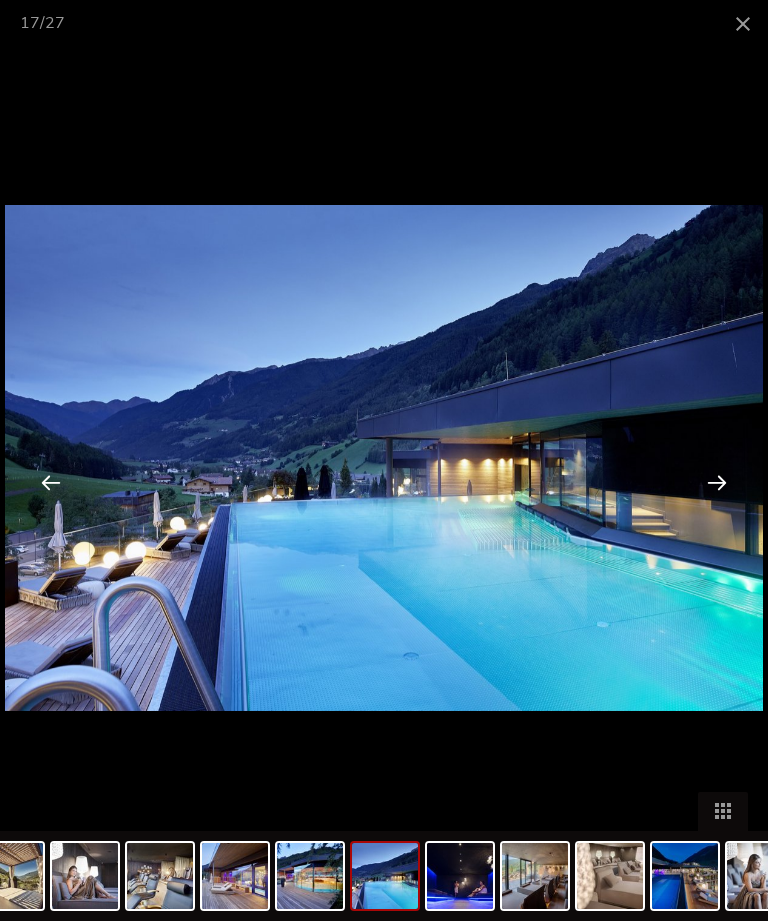 click at bounding box center (717, 482) 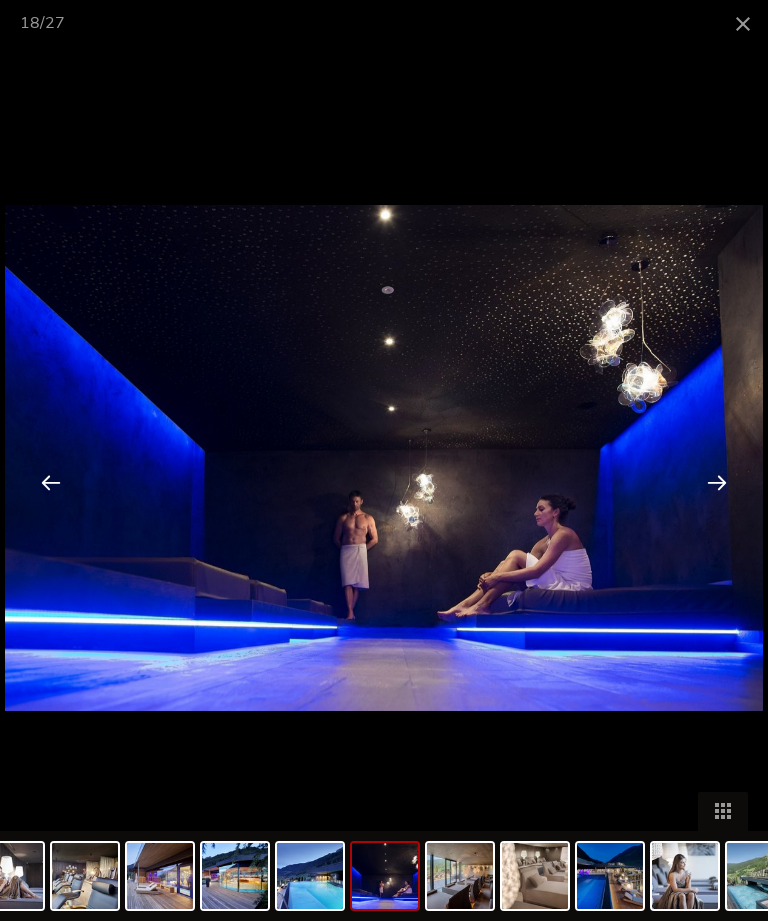 click at bounding box center [717, 482] 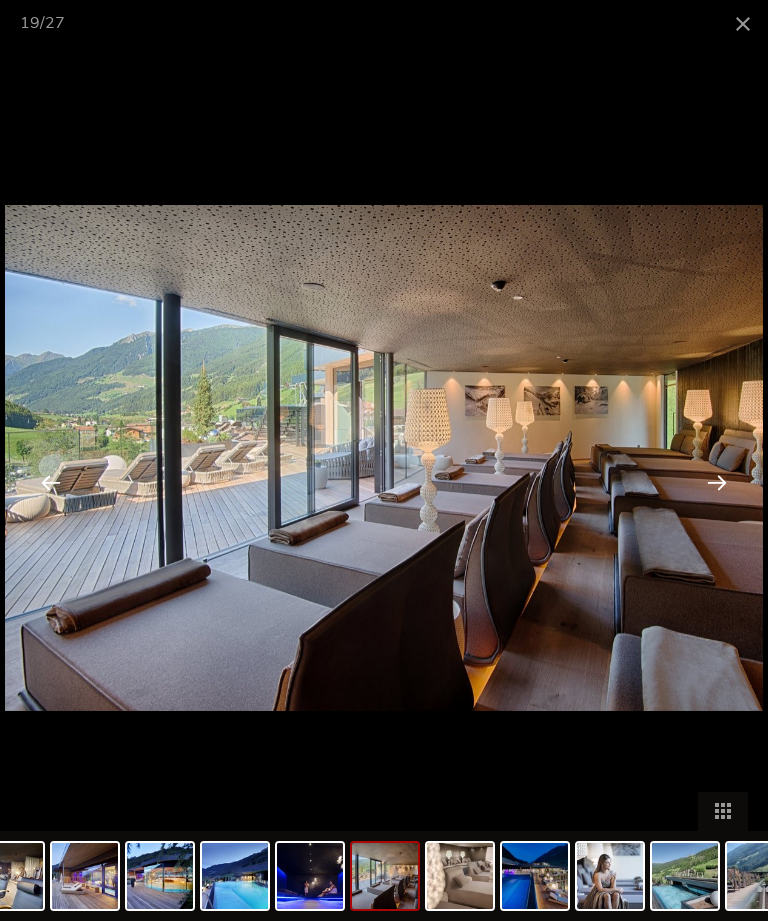 click at bounding box center [717, 482] 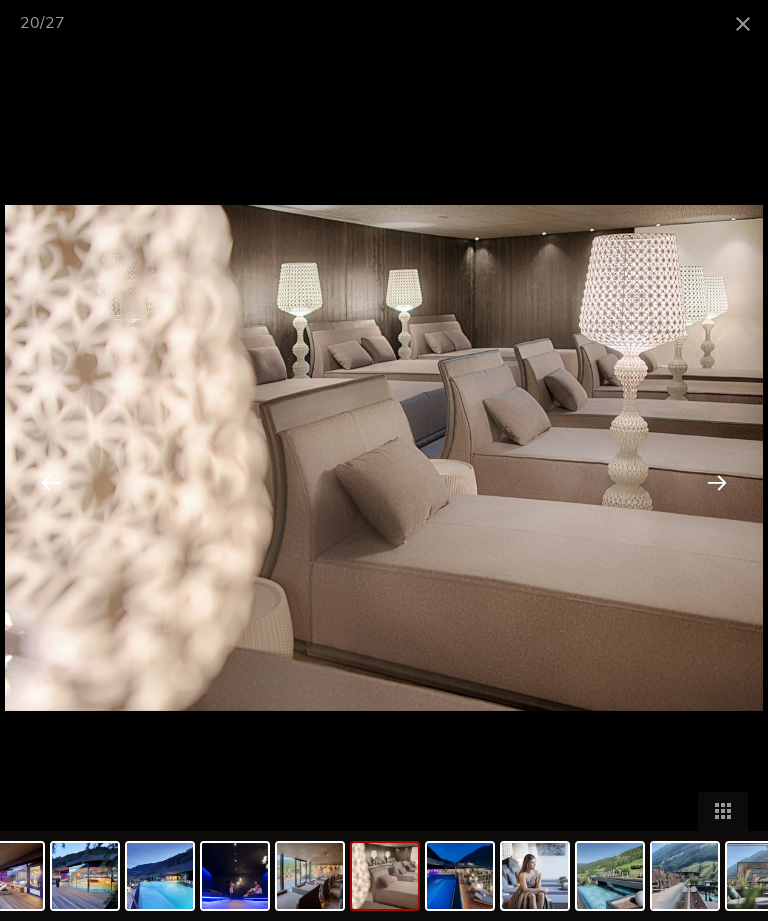click at bounding box center (717, 482) 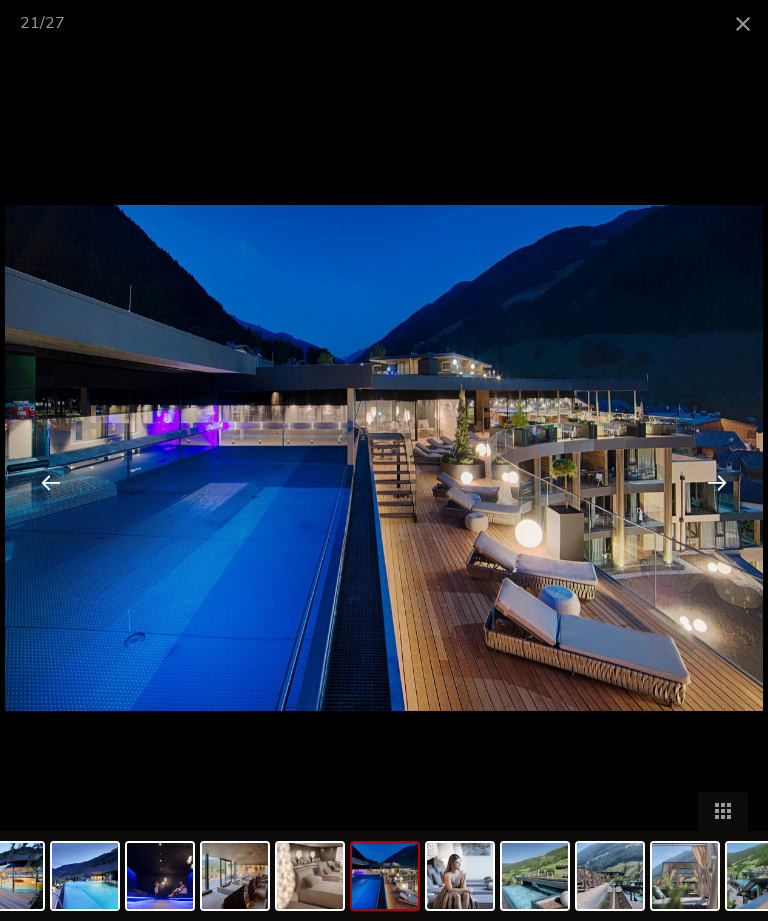 click at bounding box center [717, 482] 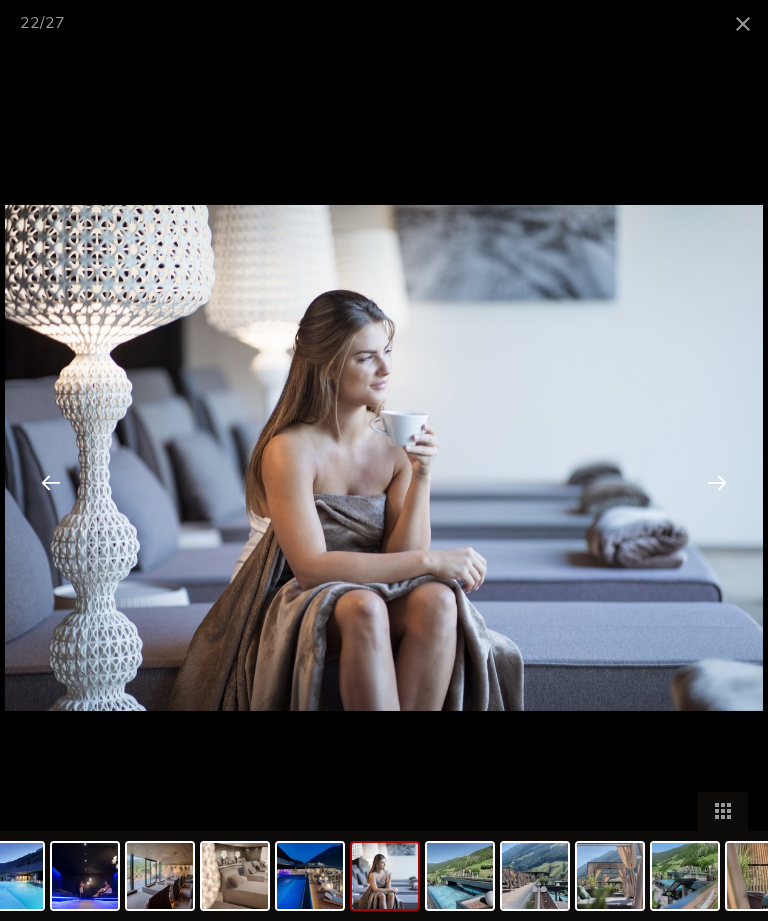 click at bounding box center (717, 482) 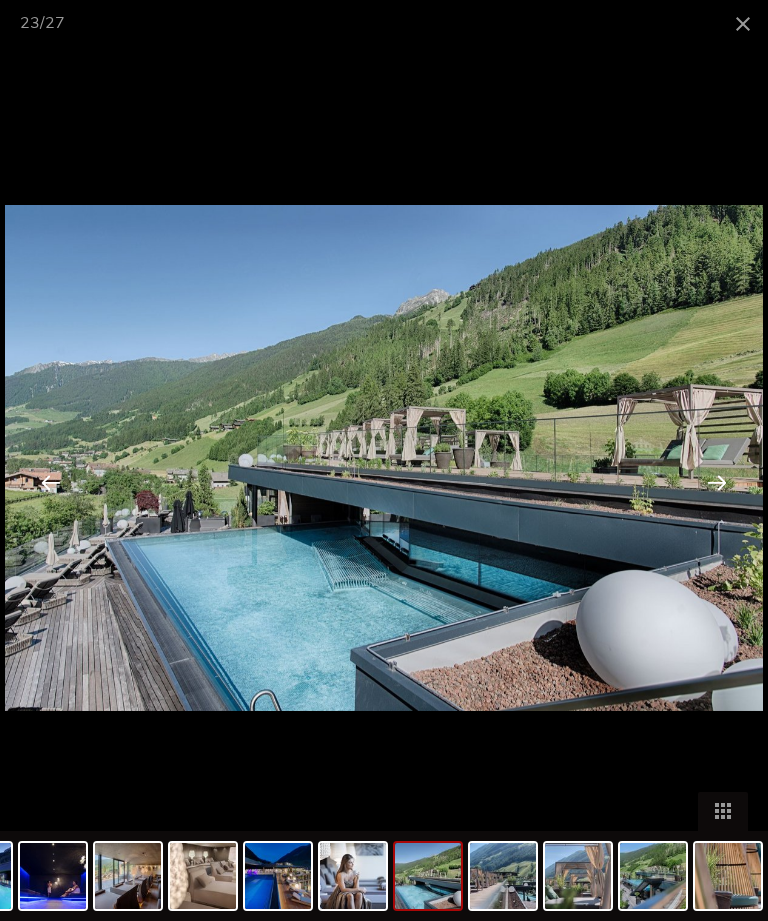click at bounding box center (717, 482) 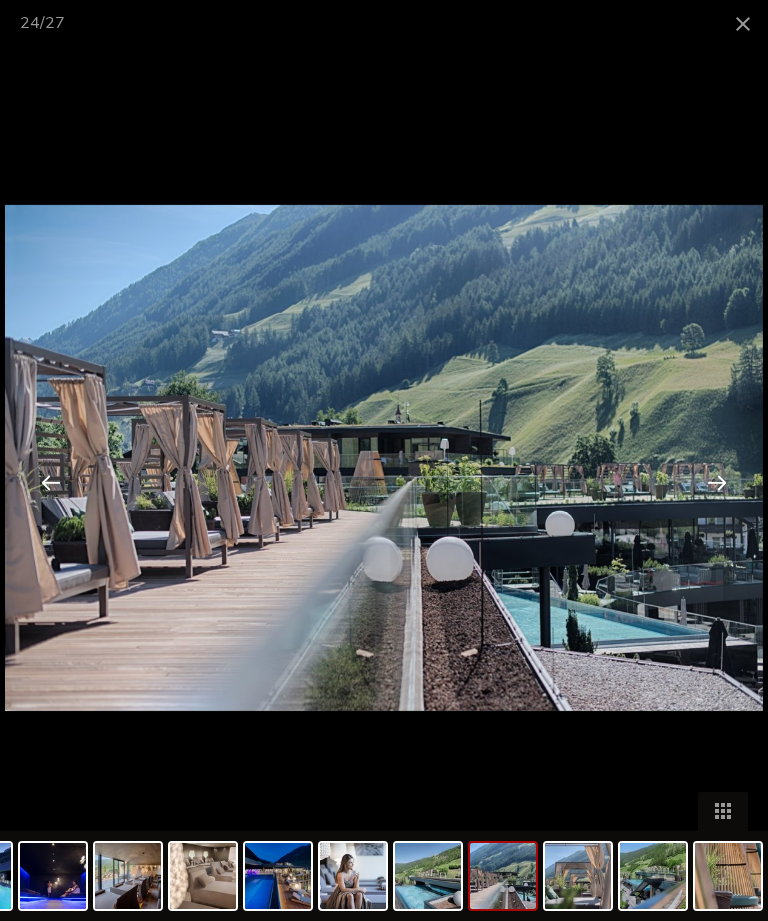 click at bounding box center (743, 23) 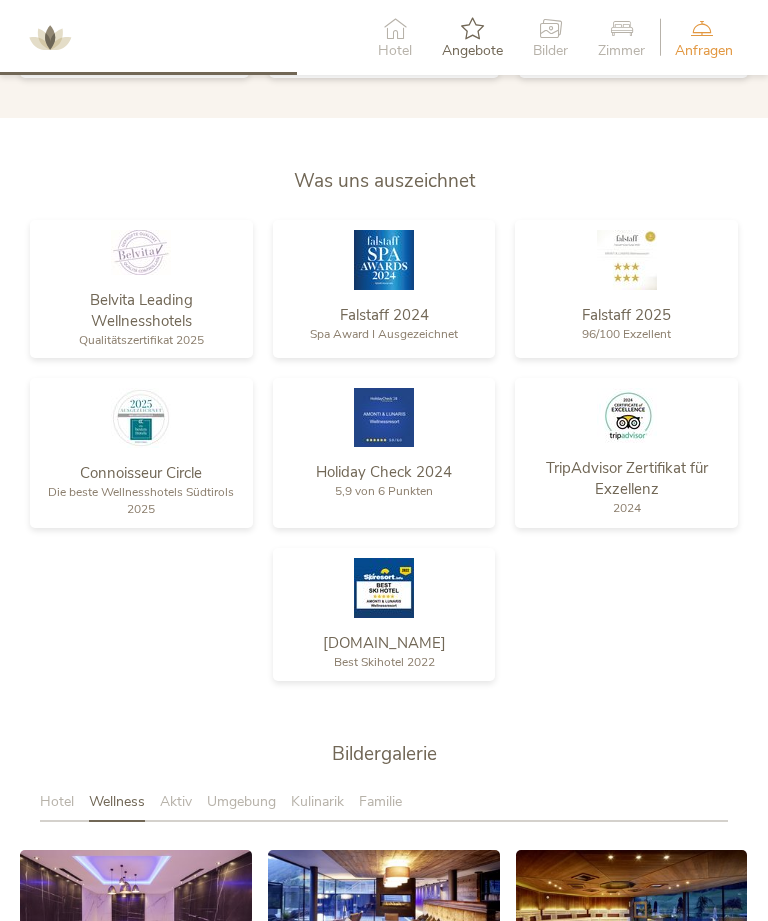 scroll, scrollTop: 2353, scrollLeft: 0, axis: vertical 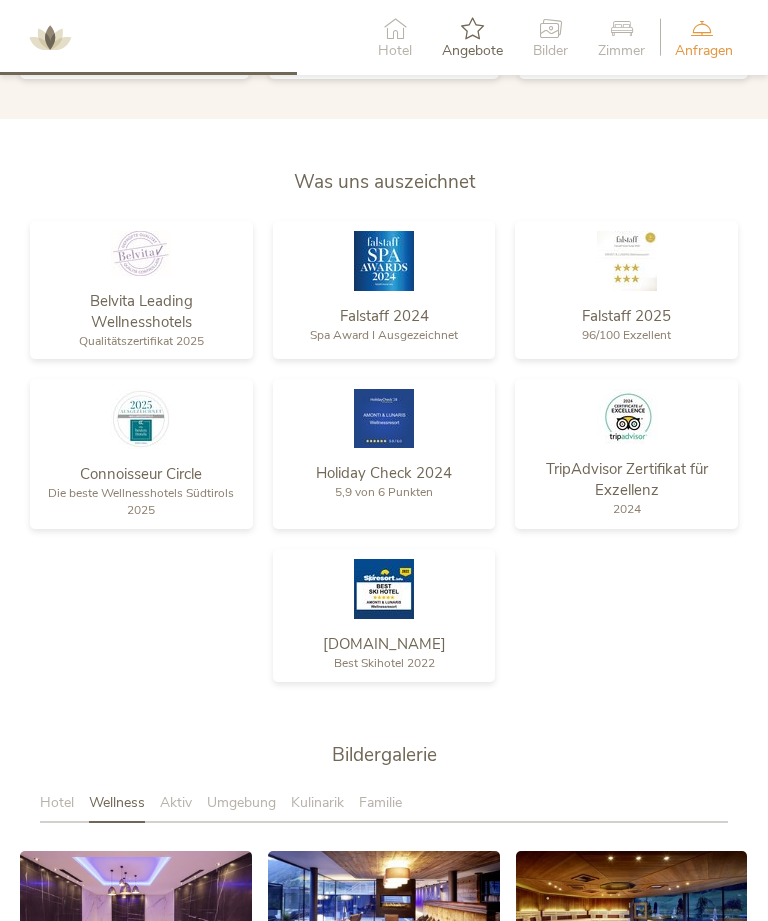 click on "Kulinarik" at bounding box center (317, 802) 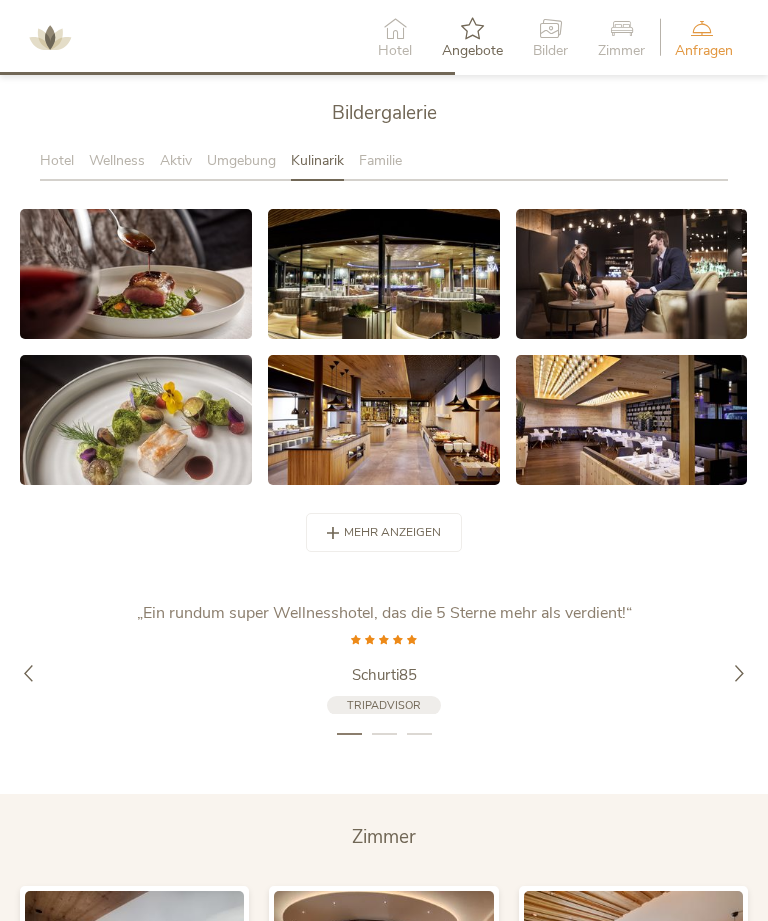 scroll, scrollTop: 3001, scrollLeft: 0, axis: vertical 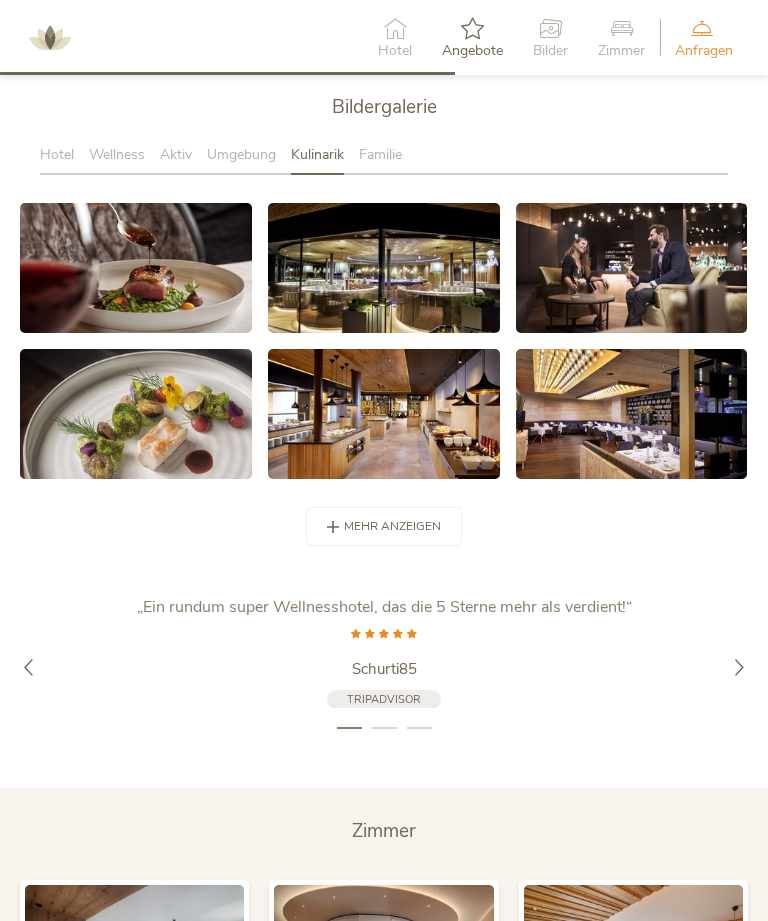 click on "mehr anzeigen" at bounding box center (392, 526) 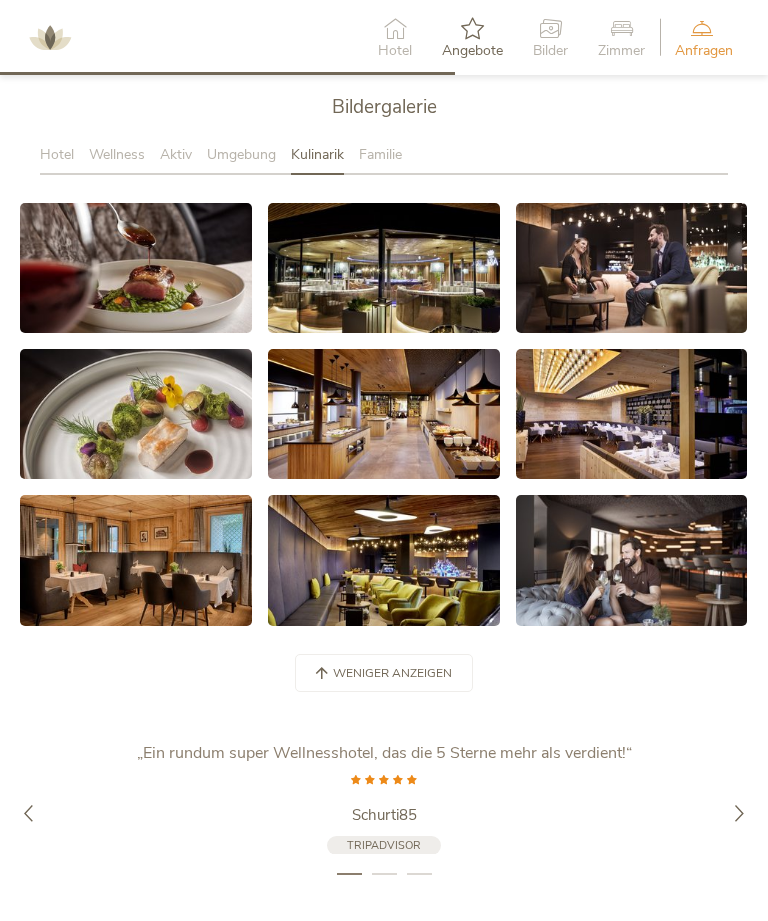 click at bounding box center (136, 560) 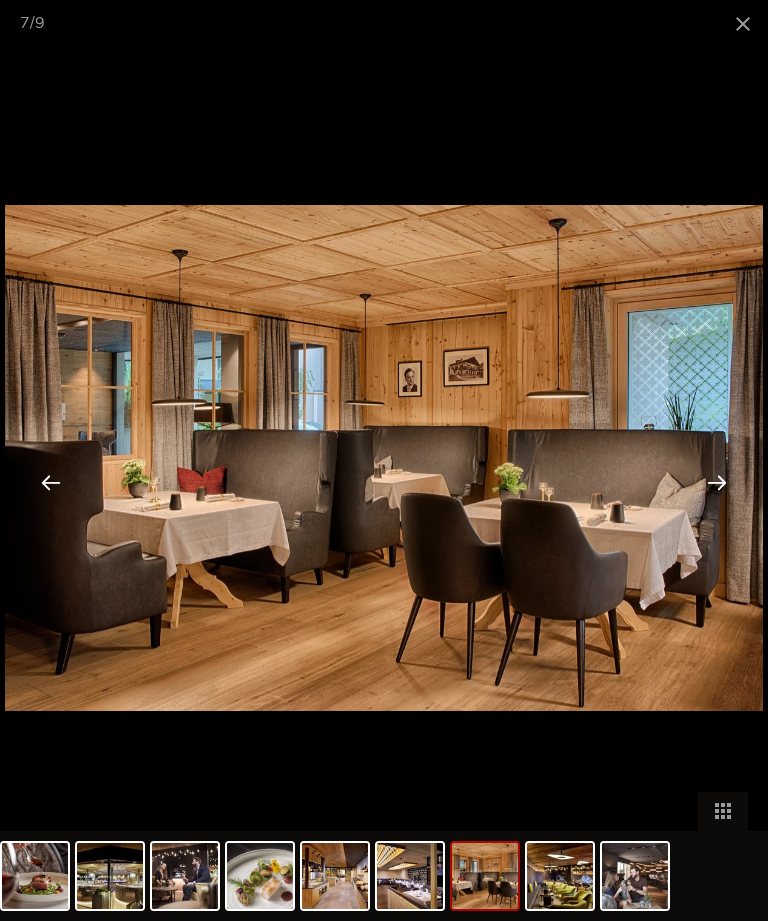 click at bounding box center (717, 482) 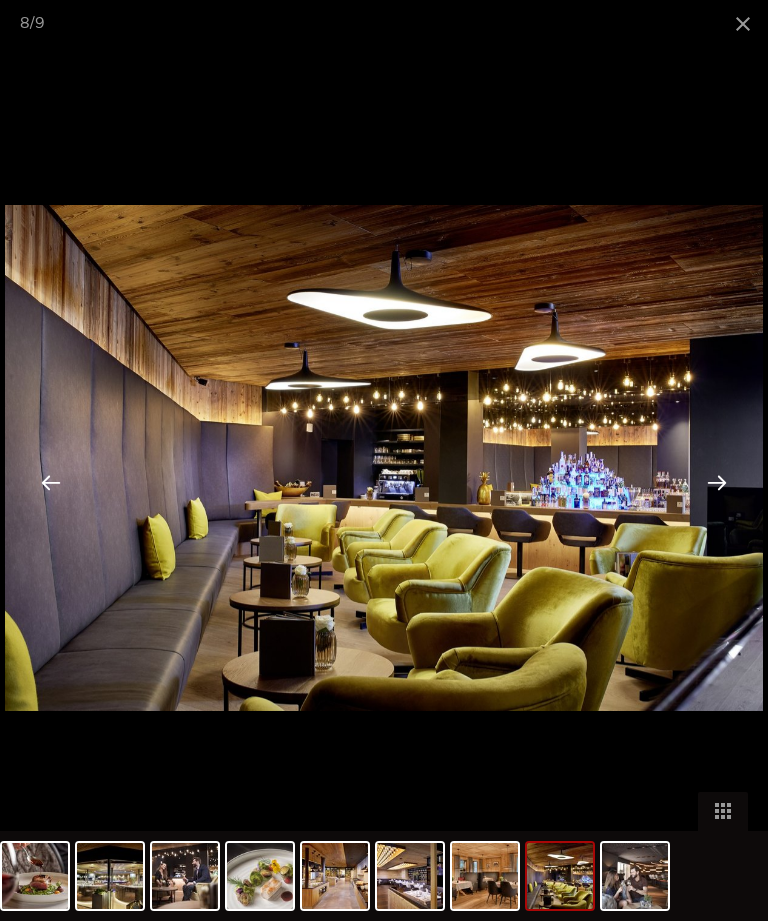 click at bounding box center (717, 482) 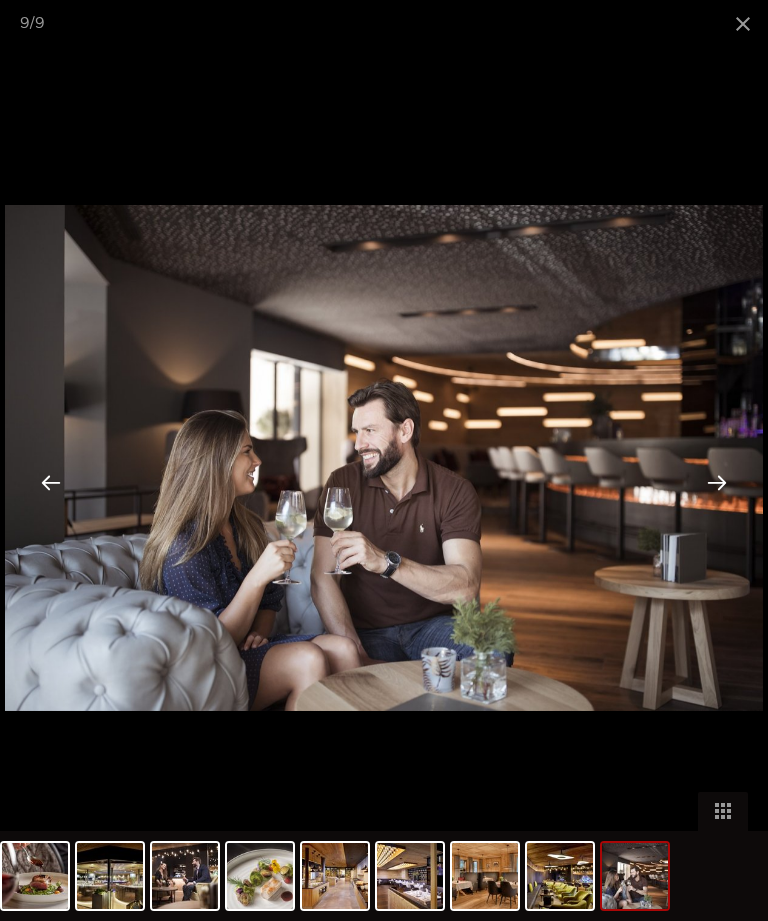 click at bounding box center [717, 482] 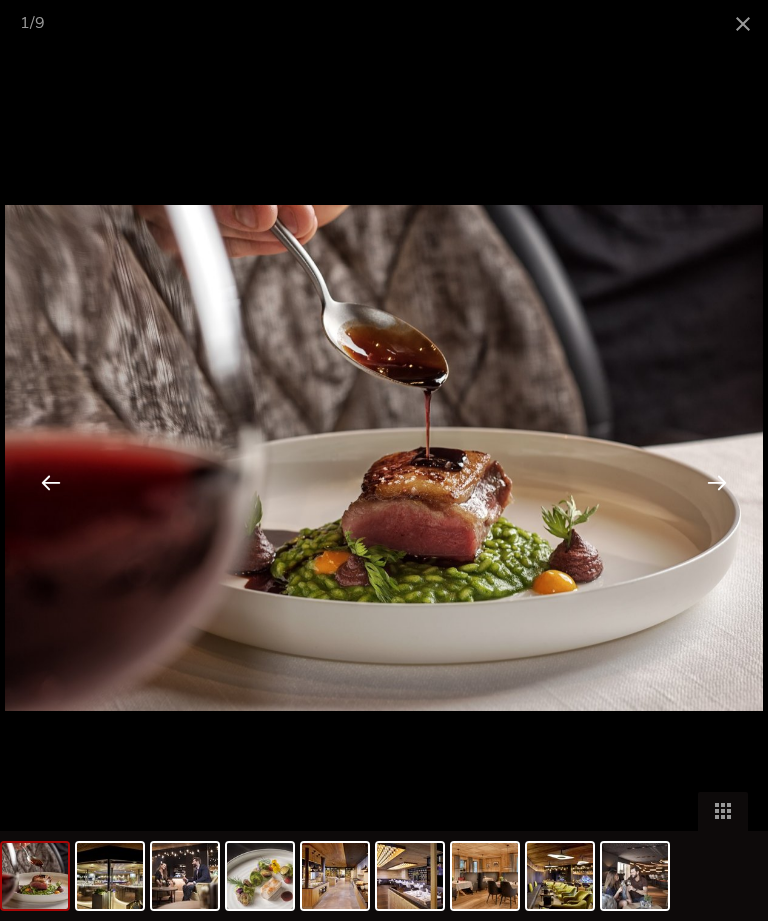 click at bounding box center (743, 23) 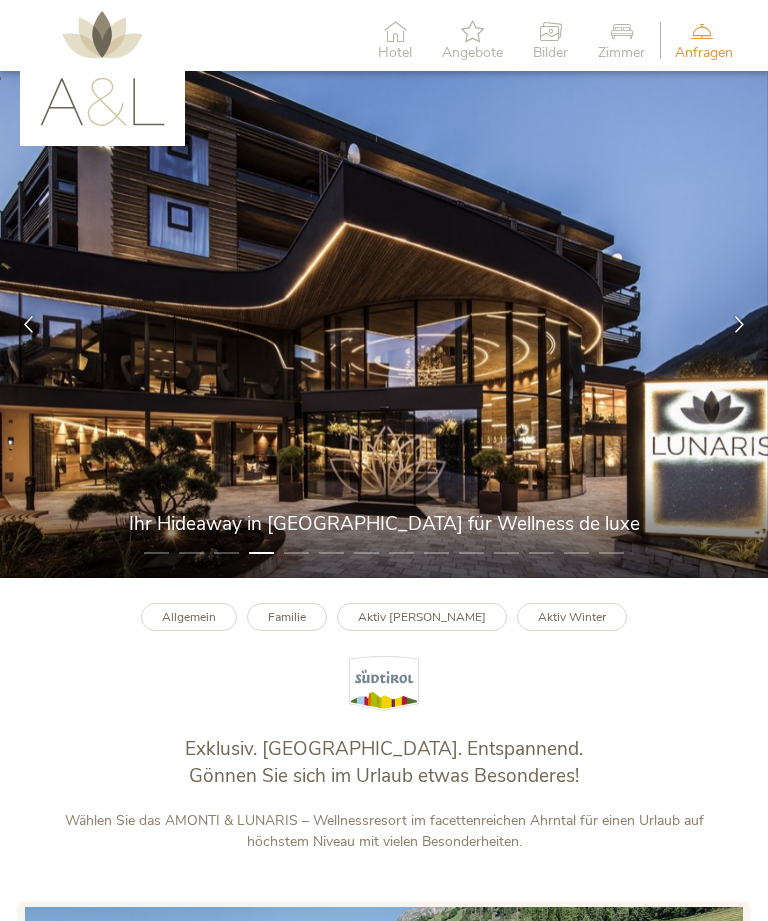 scroll, scrollTop: 0, scrollLeft: 0, axis: both 